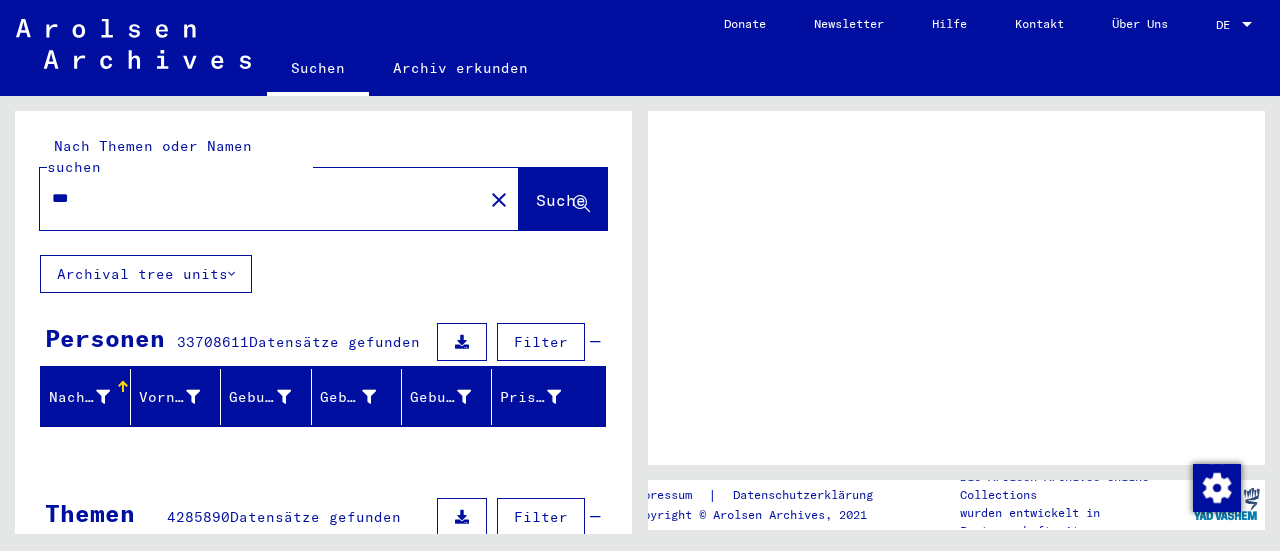 scroll, scrollTop: 0, scrollLeft: 0, axis: both 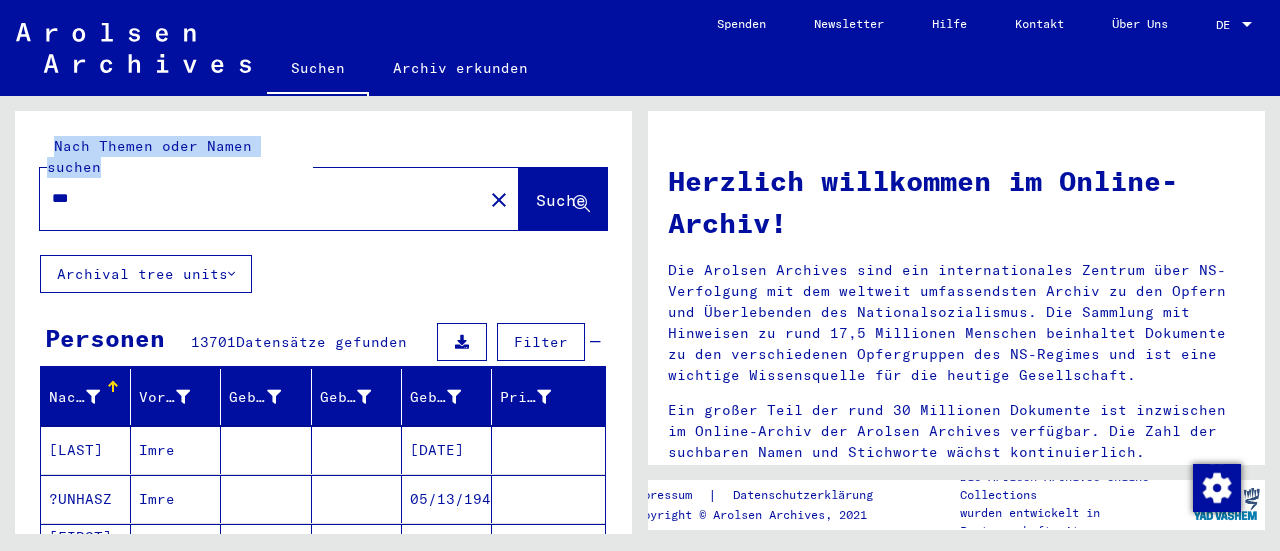 drag, startPoint x: 166, startPoint y: 169, endPoint x: 0, endPoint y: 138, distance: 168.86977 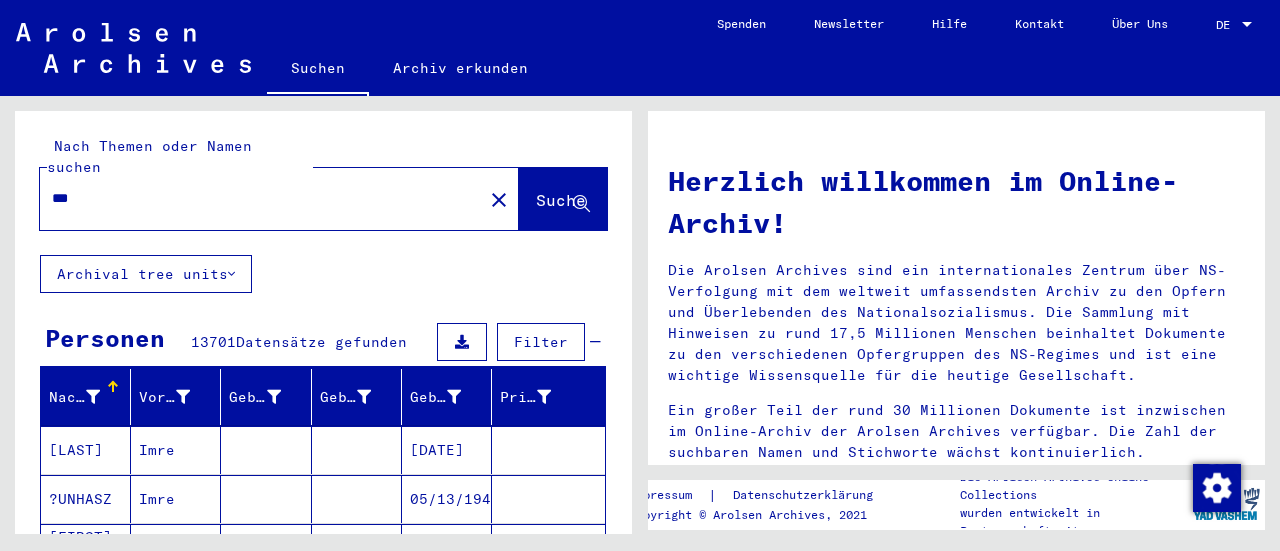 click on "***" at bounding box center [255, 198] 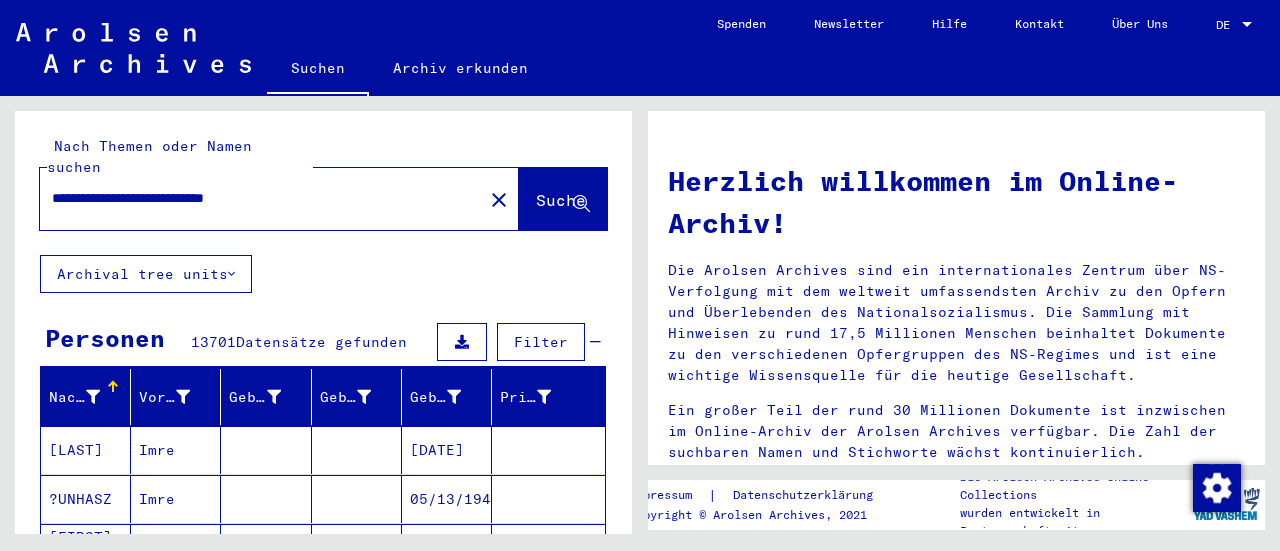 type on "**********" 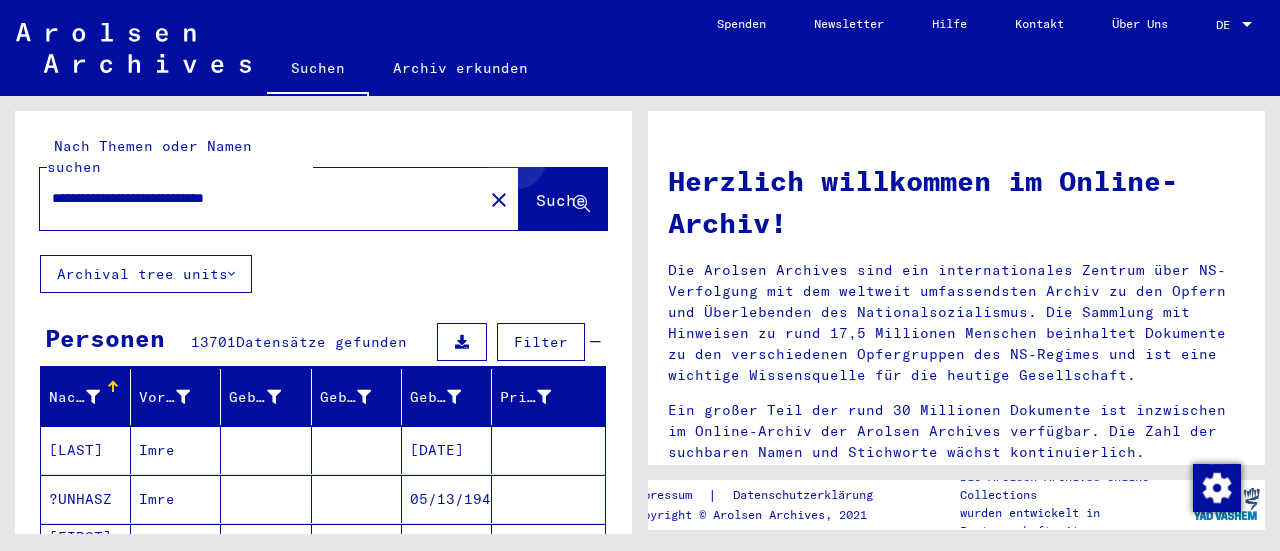 click on "Suche" 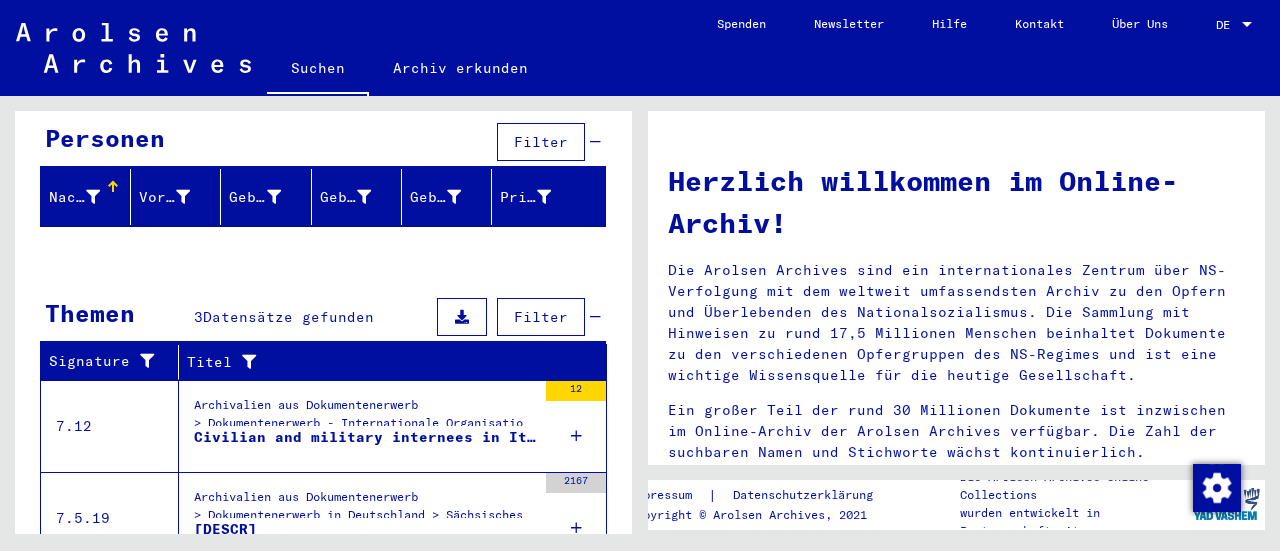 scroll, scrollTop: 300, scrollLeft: 0, axis: vertical 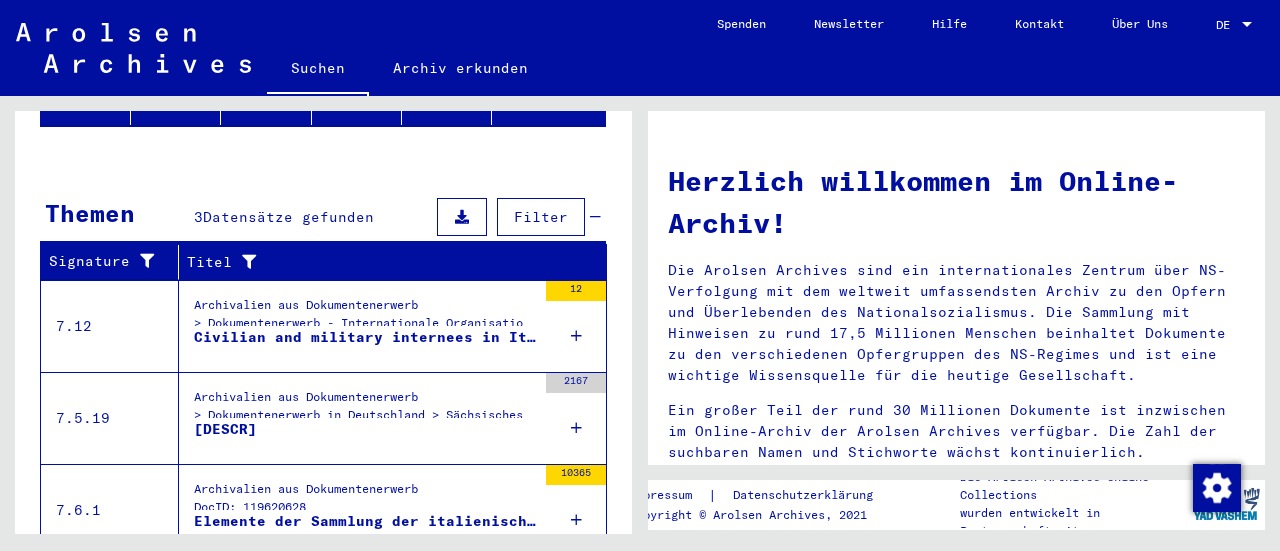 drag, startPoint x: 353, startPoint y: 319, endPoint x: 284, endPoint y: 321, distance: 69.02898 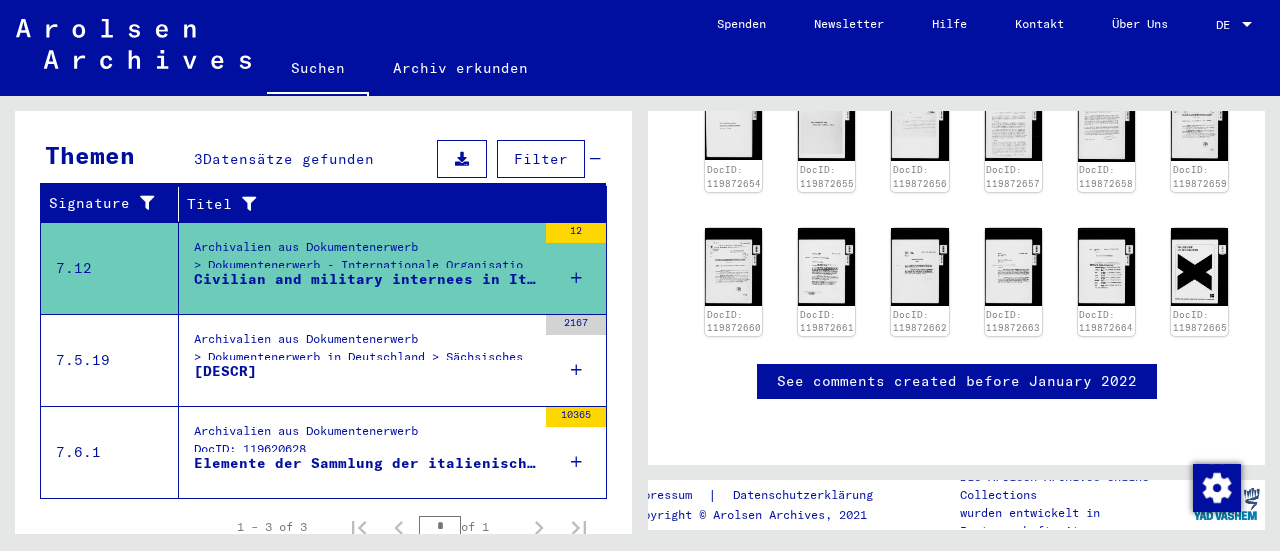 scroll, scrollTop: 634, scrollLeft: 0, axis: vertical 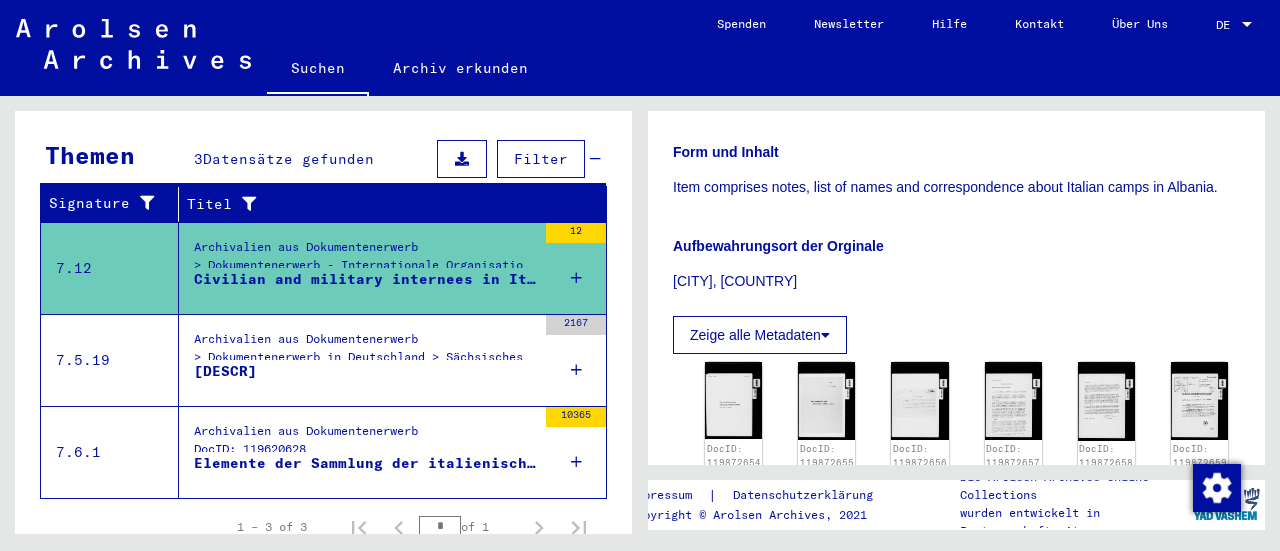 click on "Zeige alle Metadaten" 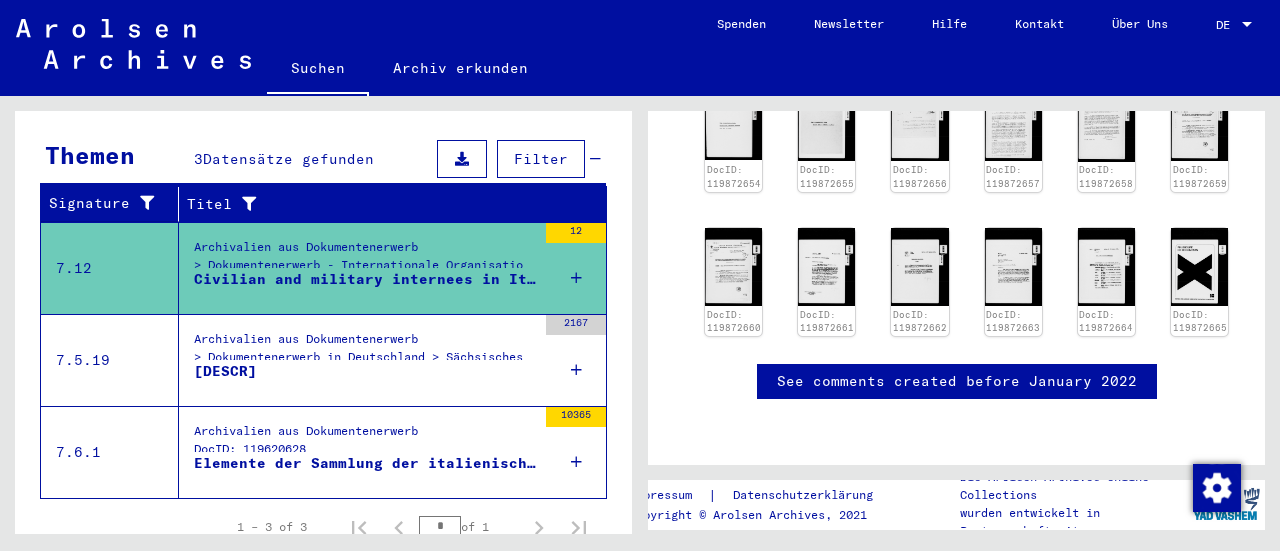 scroll, scrollTop: 1134, scrollLeft: 0, axis: vertical 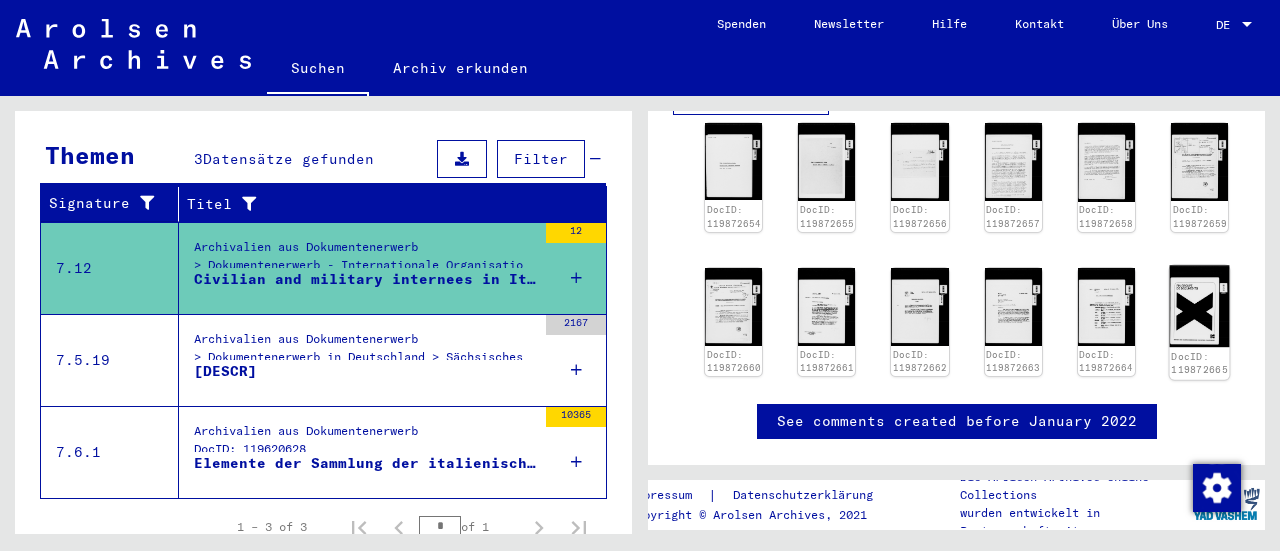 click 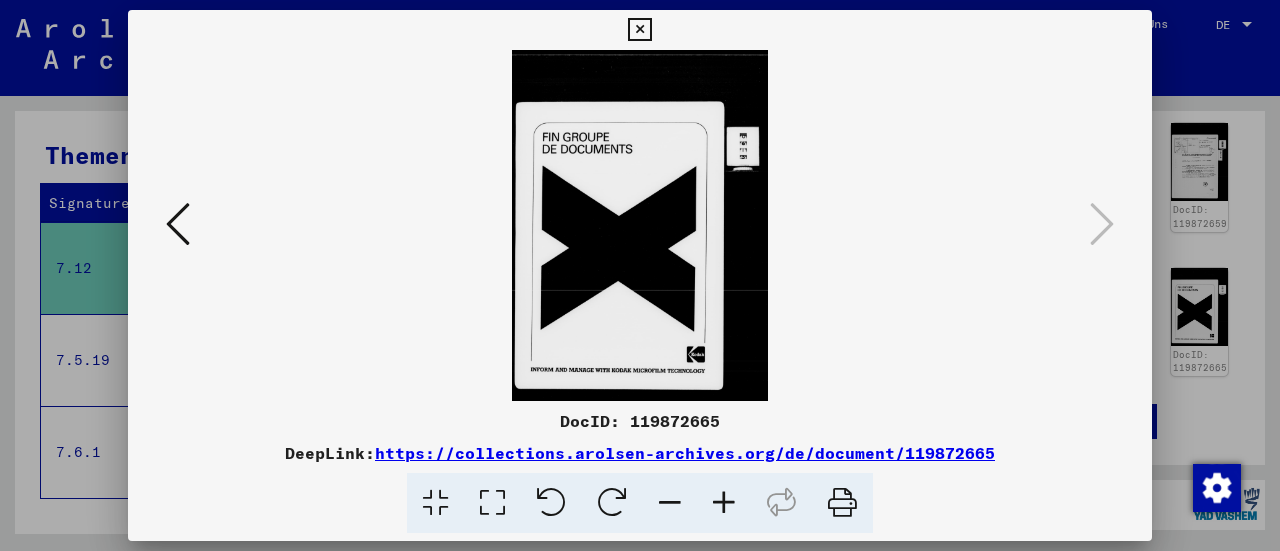 click at bounding box center (639, 30) 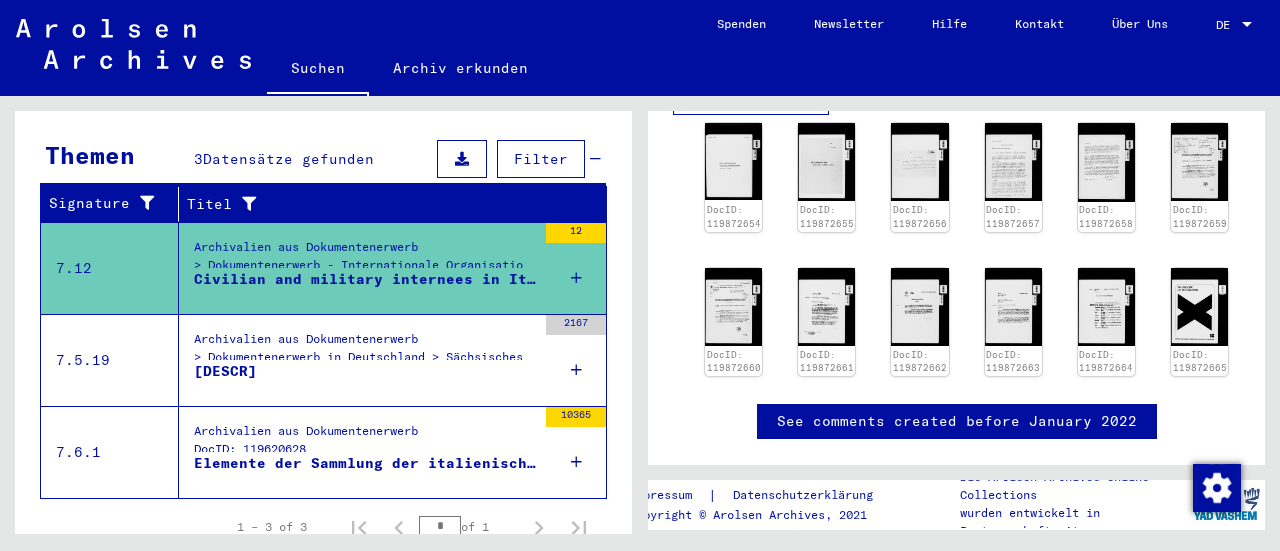 click on "[DOCIDS]" 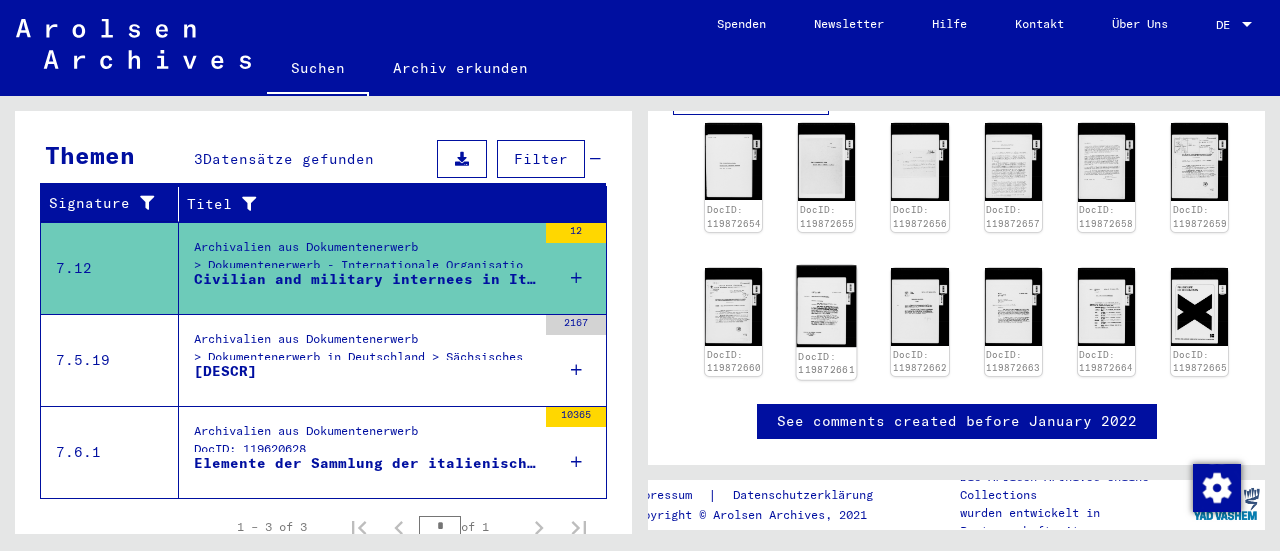click 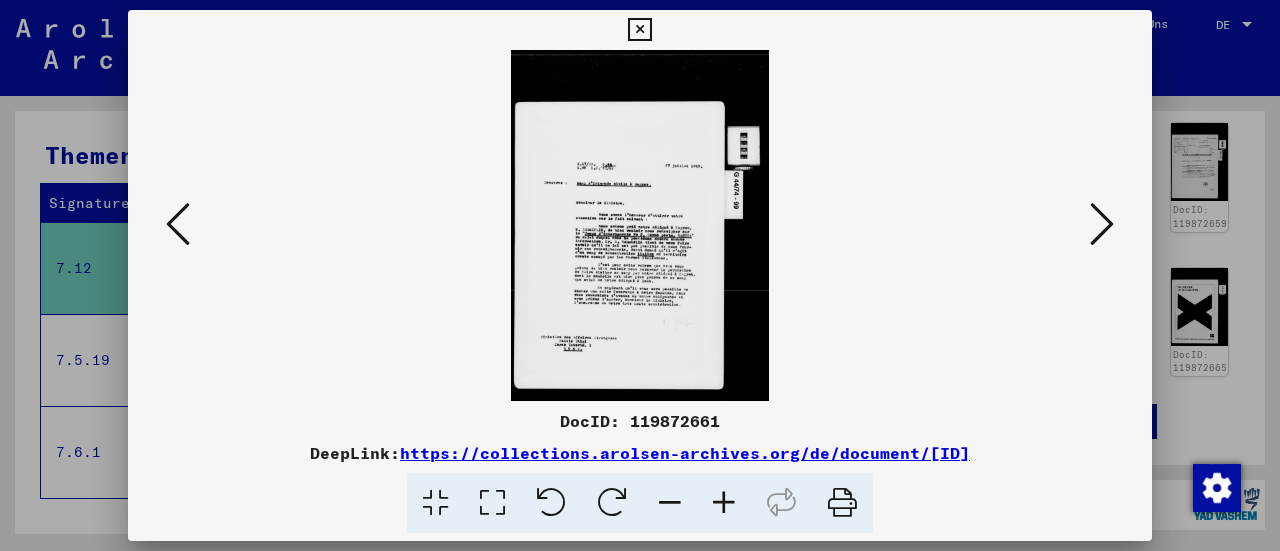 click at bounding box center [640, 225] 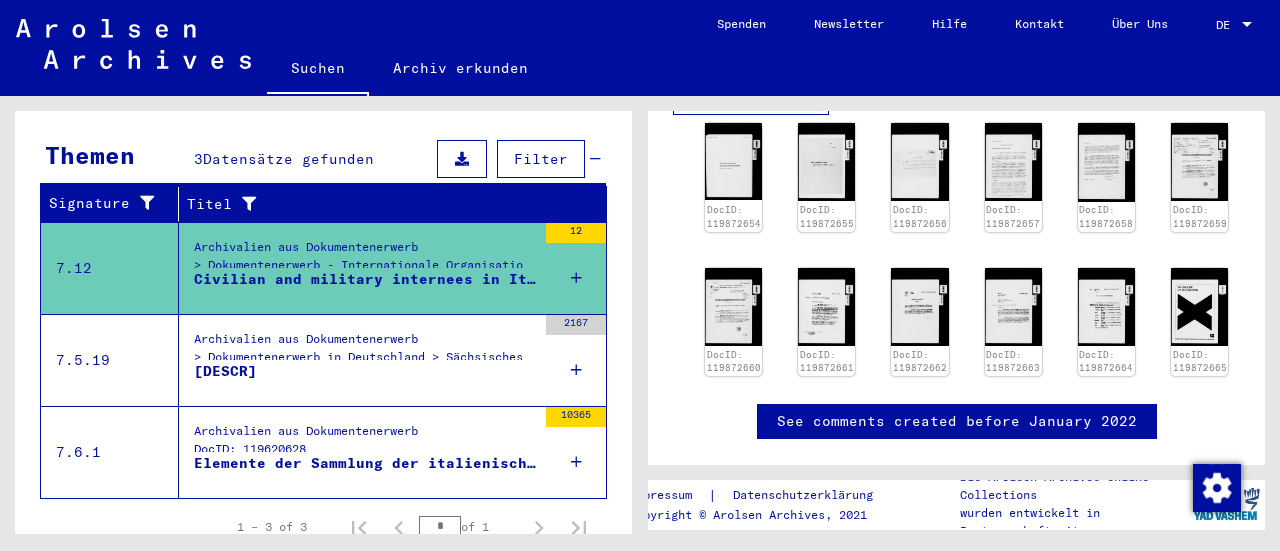 click on "[DESCR]" at bounding box center (225, 371) 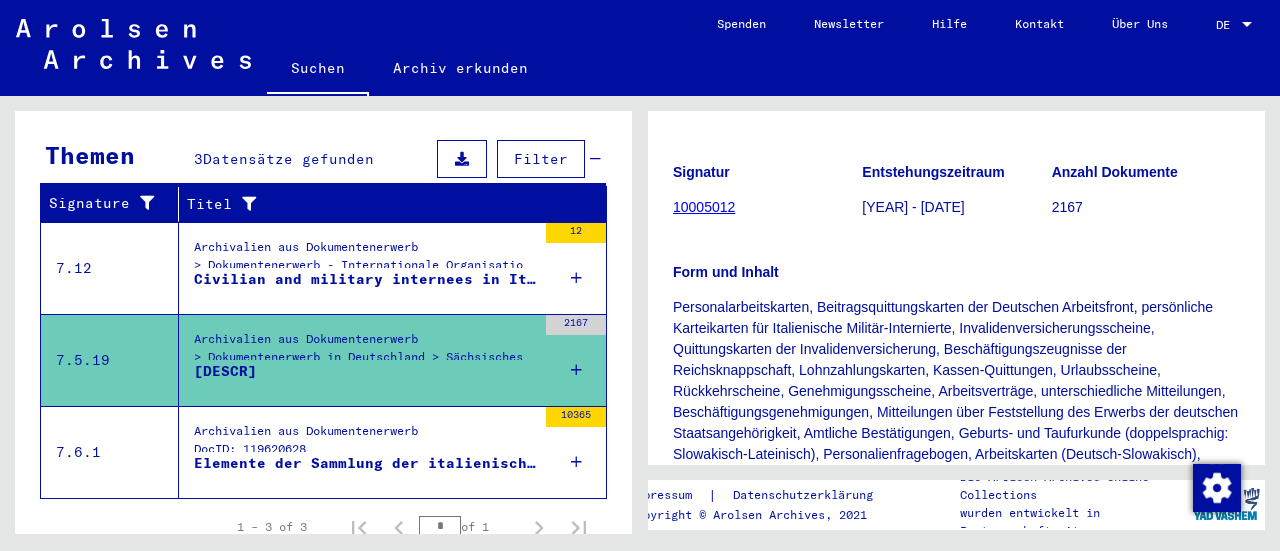 scroll, scrollTop: 0, scrollLeft: 0, axis: both 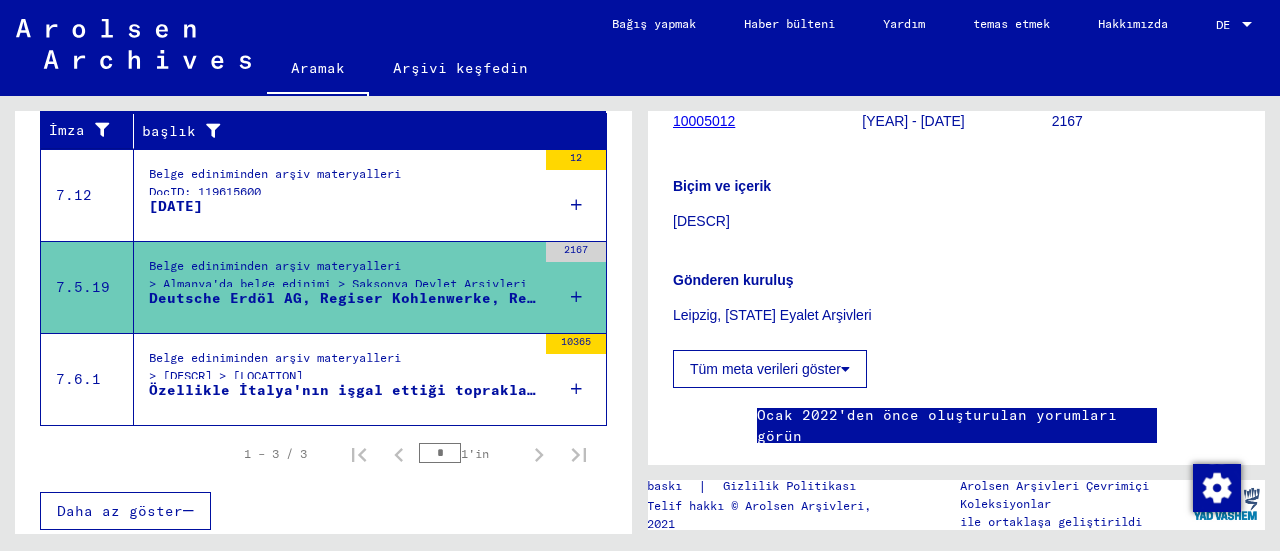 click on "> [DESCR] > [LOCATION]" at bounding box center [226, 375] 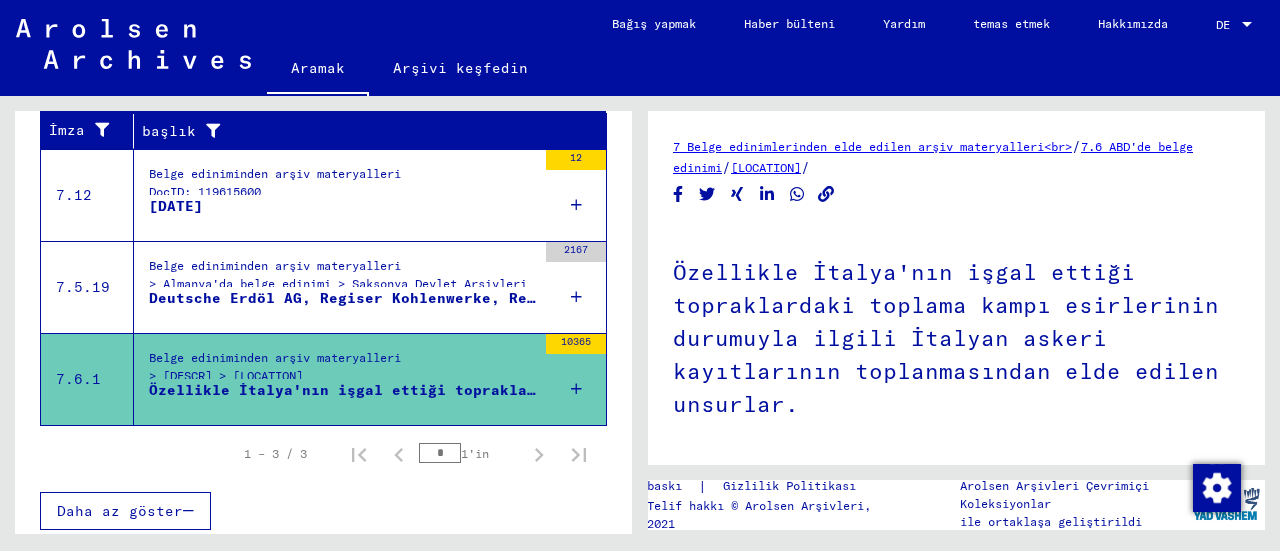 scroll, scrollTop: 0, scrollLeft: 0, axis: both 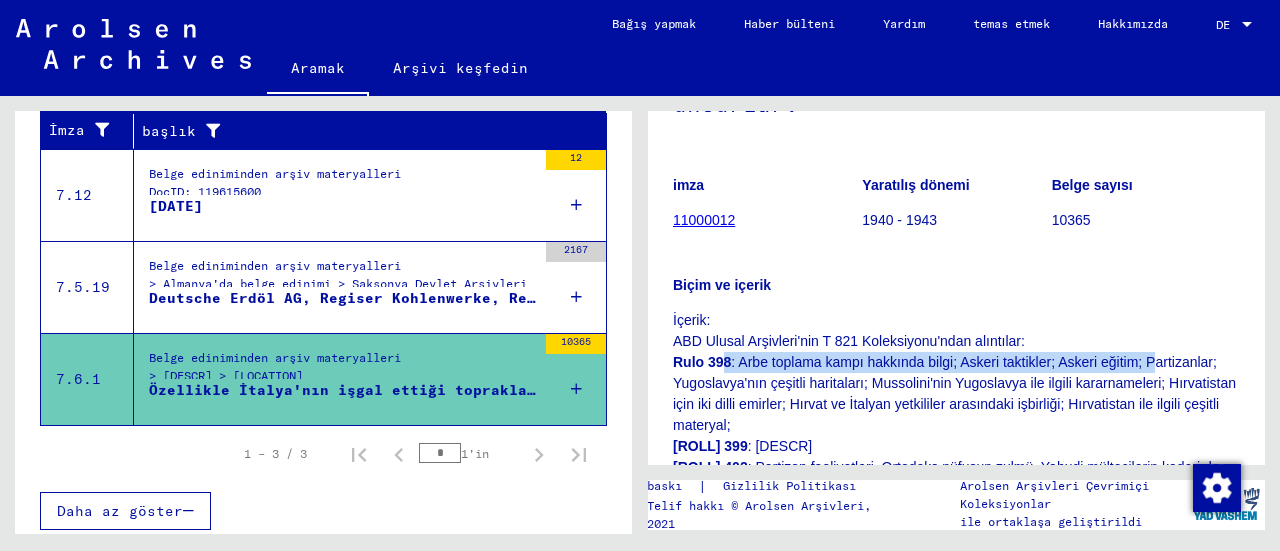 drag, startPoint x: 721, startPoint y: 357, endPoint x: 1150, endPoint y: 372, distance: 429.26215 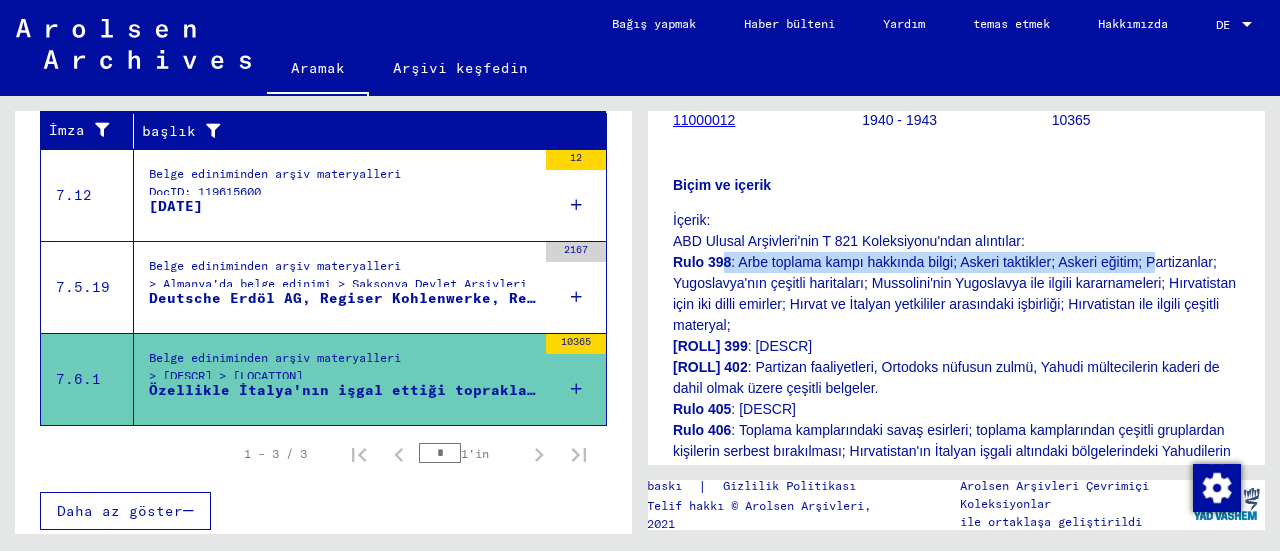 drag, startPoint x: 750, startPoint y: 352, endPoint x: 1142, endPoint y: 378, distance: 392.8613 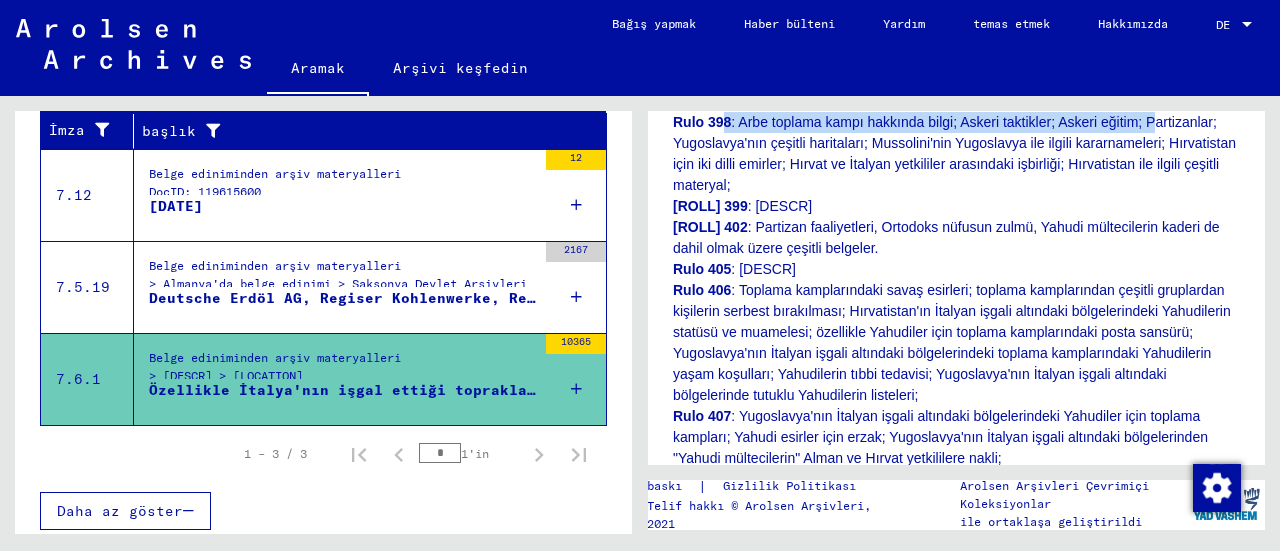 scroll, scrollTop: 500, scrollLeft: 0, axis: vertical 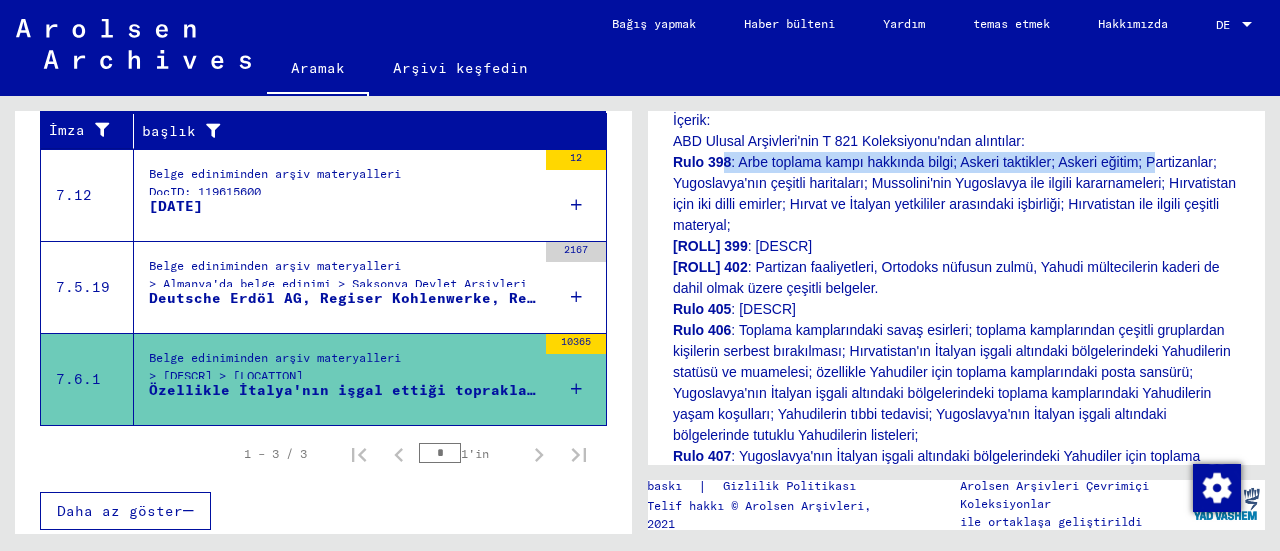 drag, startPoint x: 783, startPoint y: 329, endPoint x: 1051, endPoint y: 351, distance: 268.90146 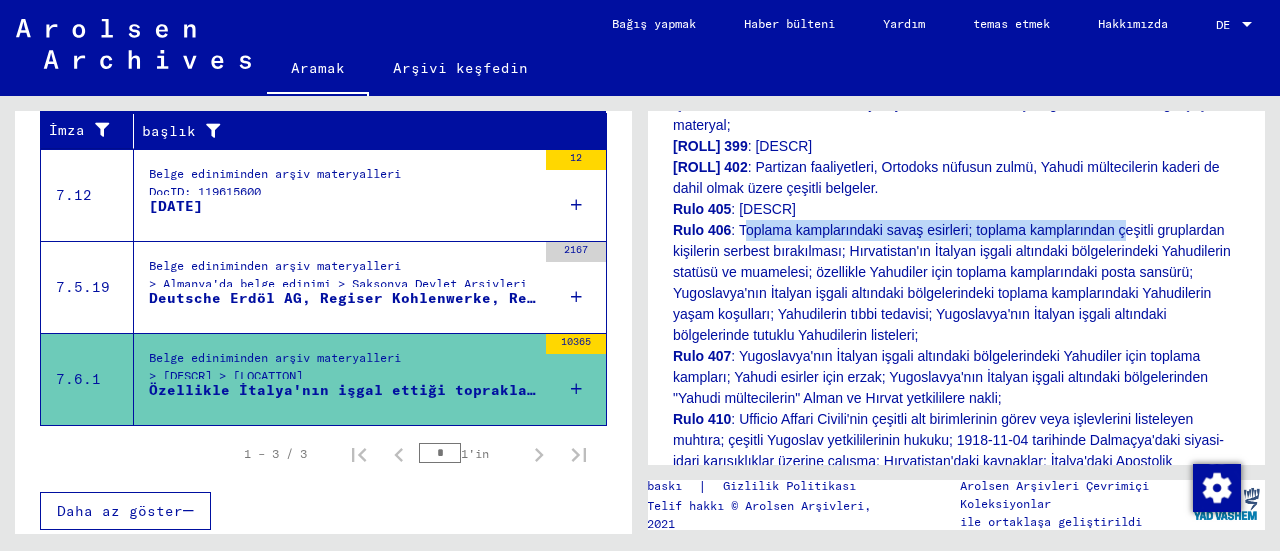 drag, startPoint x: 744, startPoint y: 337, endPoint x: 1120, endPoint y: 337, distance: 376 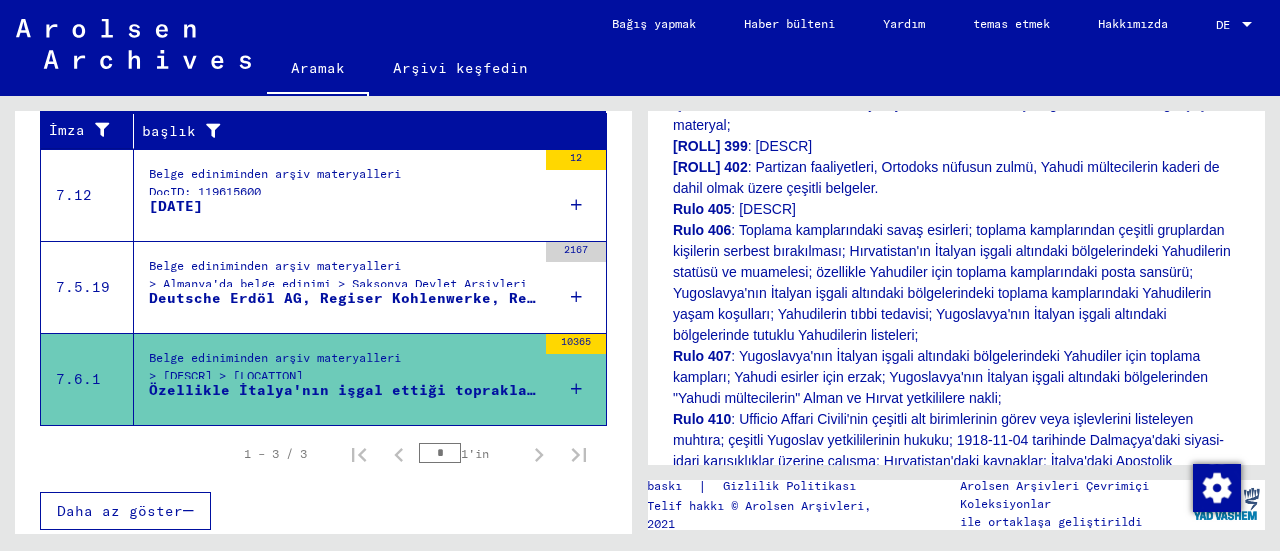 click on "Rulo 406" 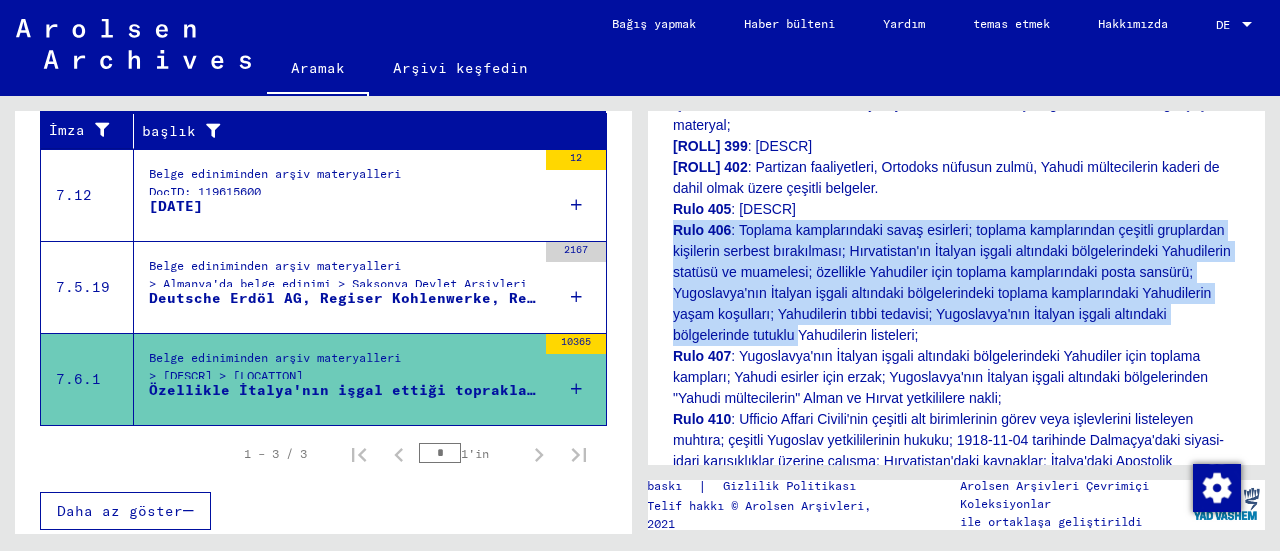 drag, startPoint x: 680, startPoint y: 333, endPoint x: 1006, endPoint y: 434, distance: 341.28726 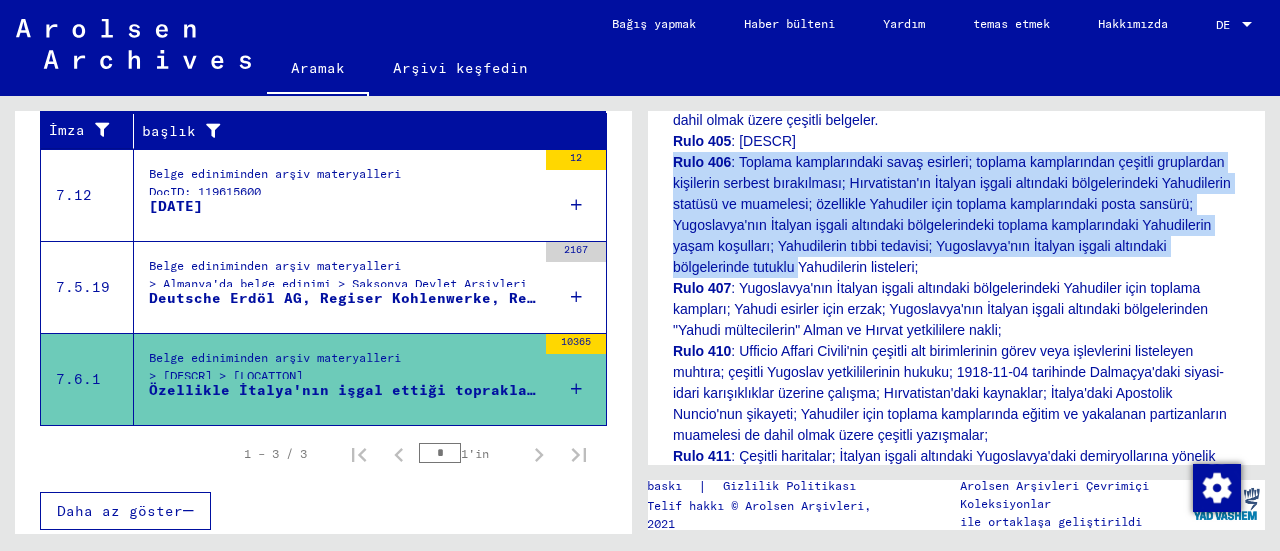 scroll, scrollTop: 700, scrollLeft: 0, axis: vertical 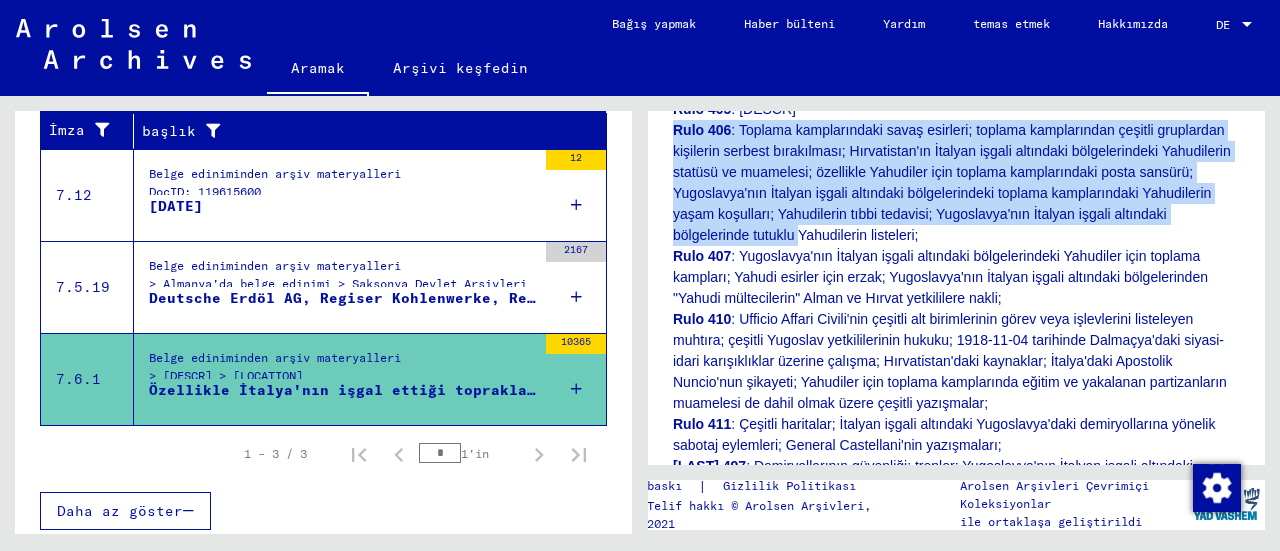 drag, startPoint x: 787, startPoint y: 374, endPoint x: 1002, endPoint y: 399, distance: 216.44861 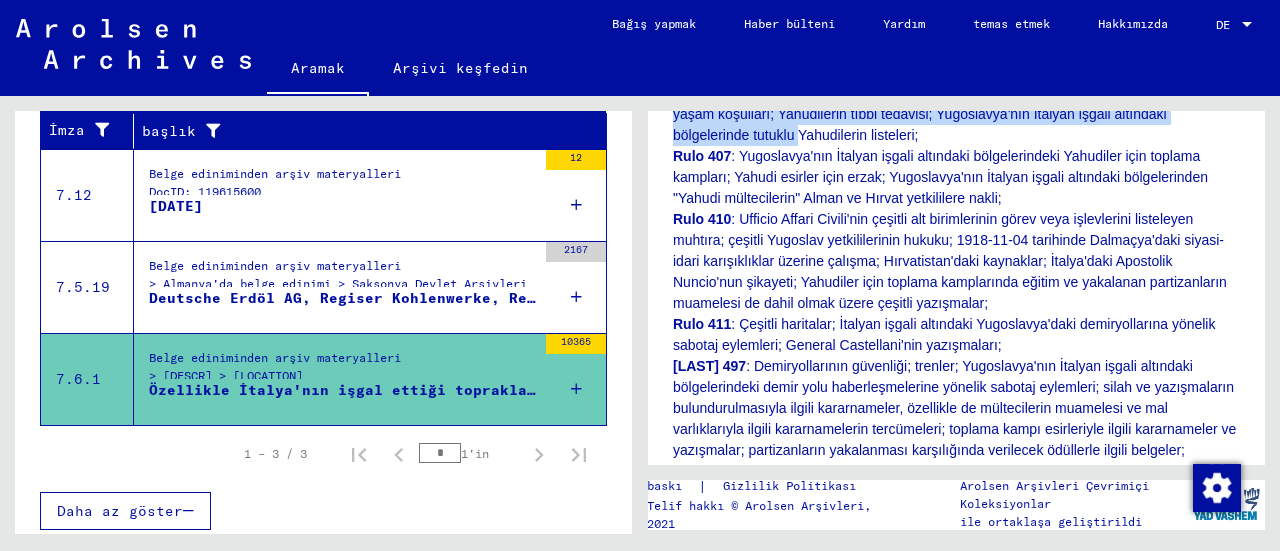 scroll, scrollTop: 900, scrollLeft: 0, axis: vertical 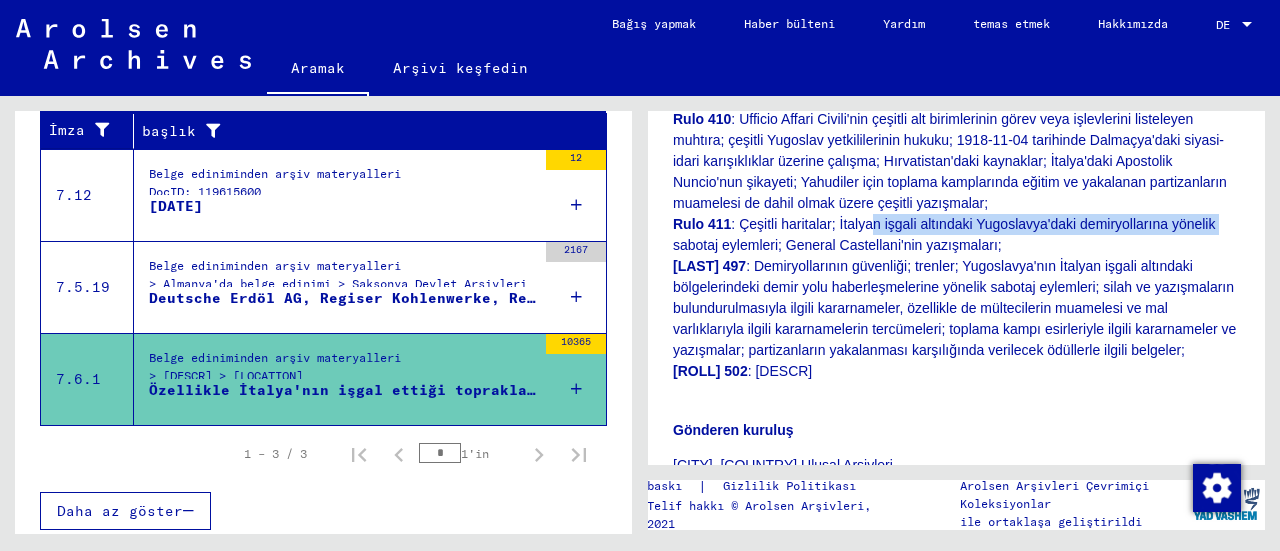 drag, startPoint x: 873, startPoint y: 323, endPoint x: 1215, endPoint y: 334, distance: 342.17685 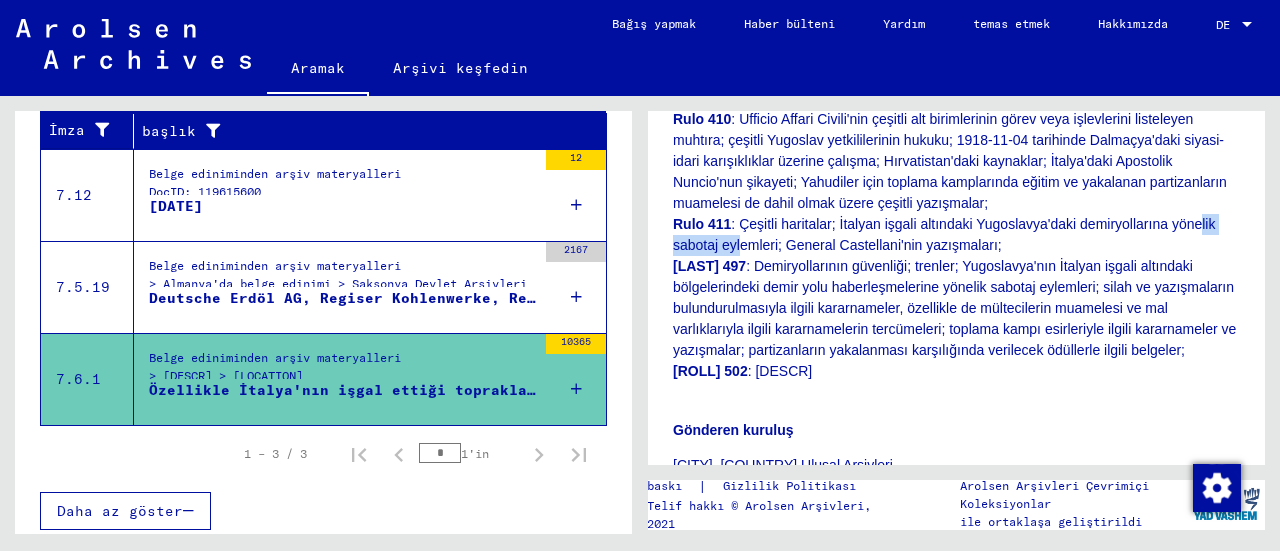 drag, startPoint x: 738, startPoint y: 351, endPoint x: 1194, endPoint y: 336, distance: 456.24664 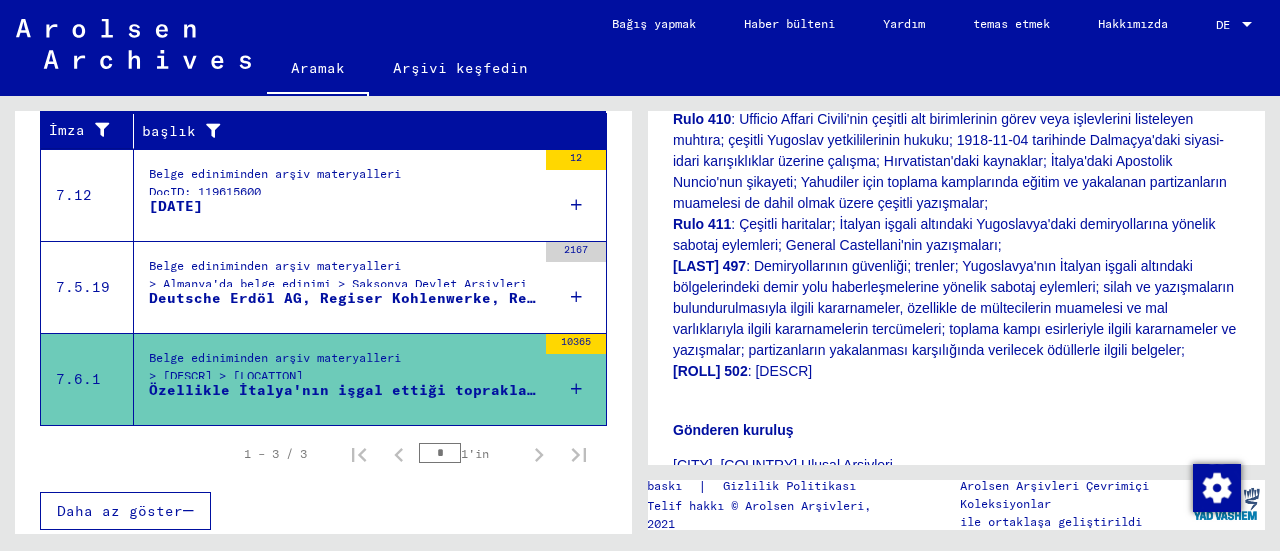 click on ": Çeşitli haritalar; İtalyan işgali altındaki Yugoslavya'daki demiryollarına yönelik sabotaj eylemleri; General Castellani'nin yazışmaları;" 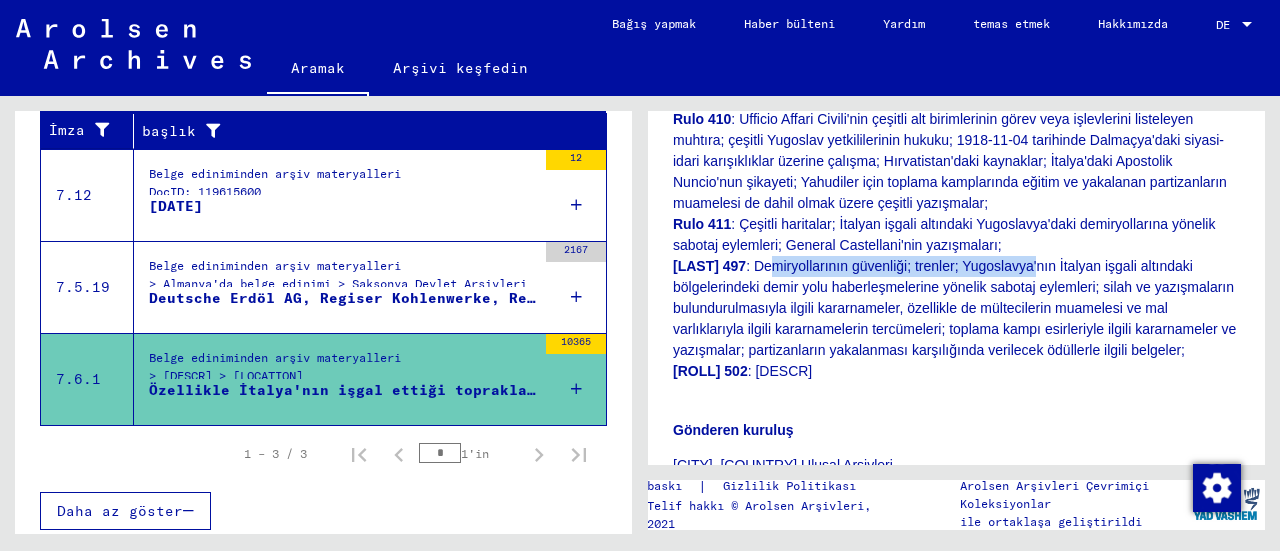drag, startPoint x: 806, startPoint y: 373, endPoint x: 1025, endPoint y: 381, distance: 219.14607 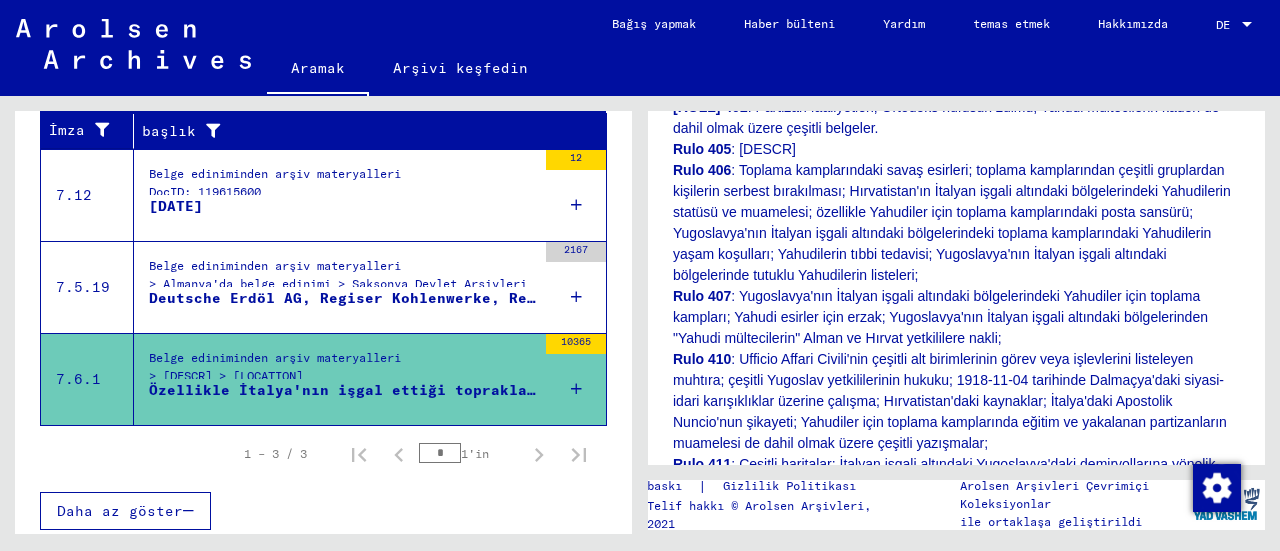 scroll, scrollTop: 700, scrollLeft: 0, axis: vertical 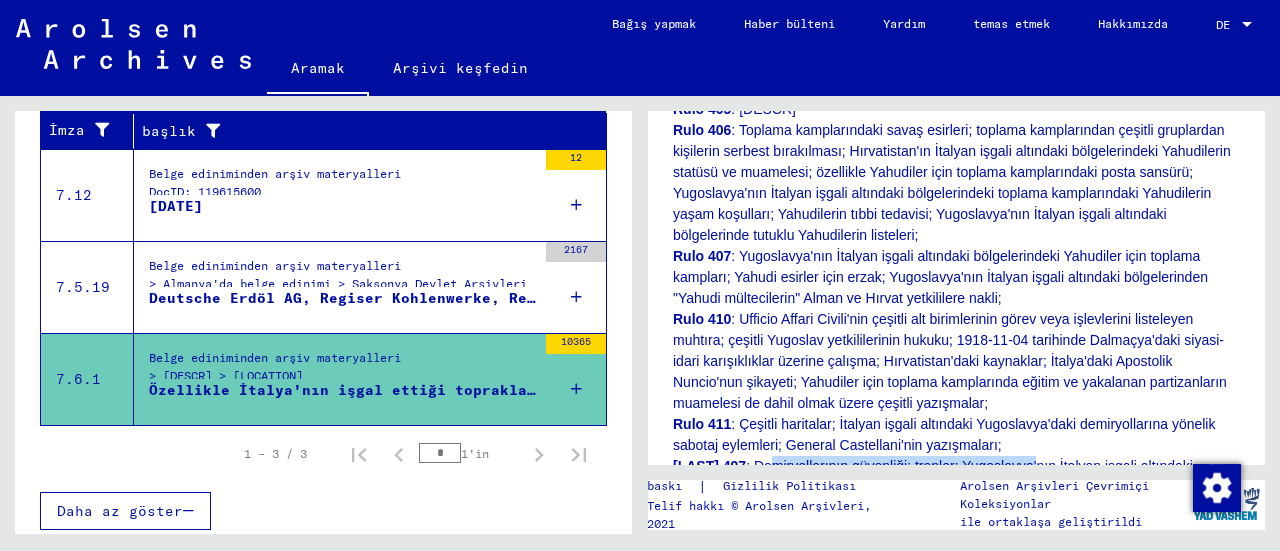 drag, startPoint x: 768, startPoint y: 342, endPoint x: 1166, endPoint y: 331, distance: 398.15198 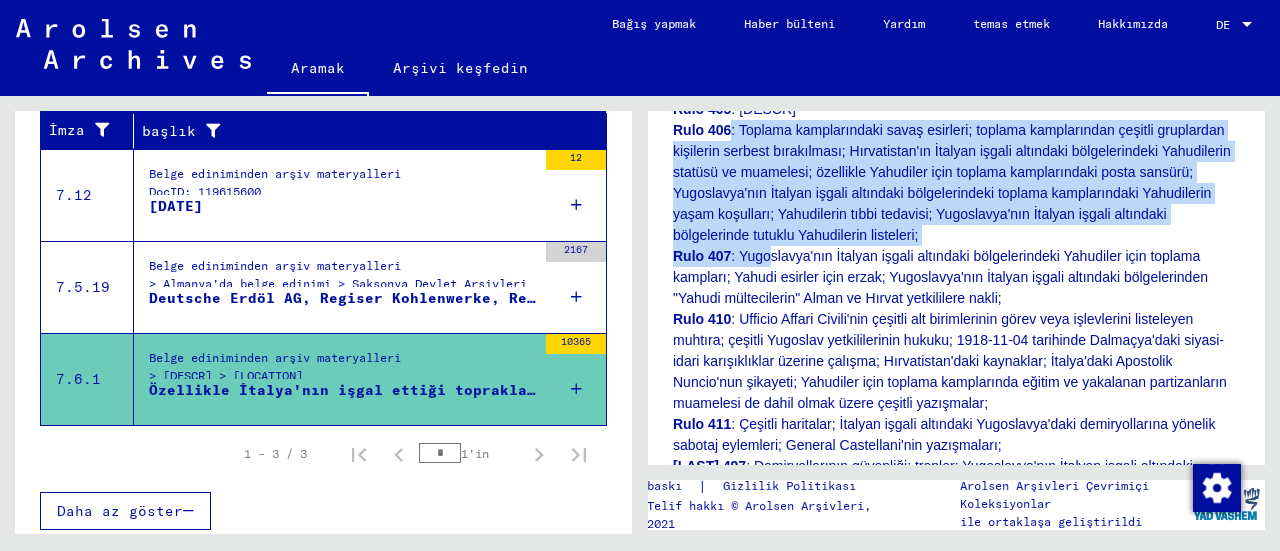 drag, startPoint x: 768, startPoint y: 369, endPoint x: 1224, endPoint y: 351, distance: 456.35513 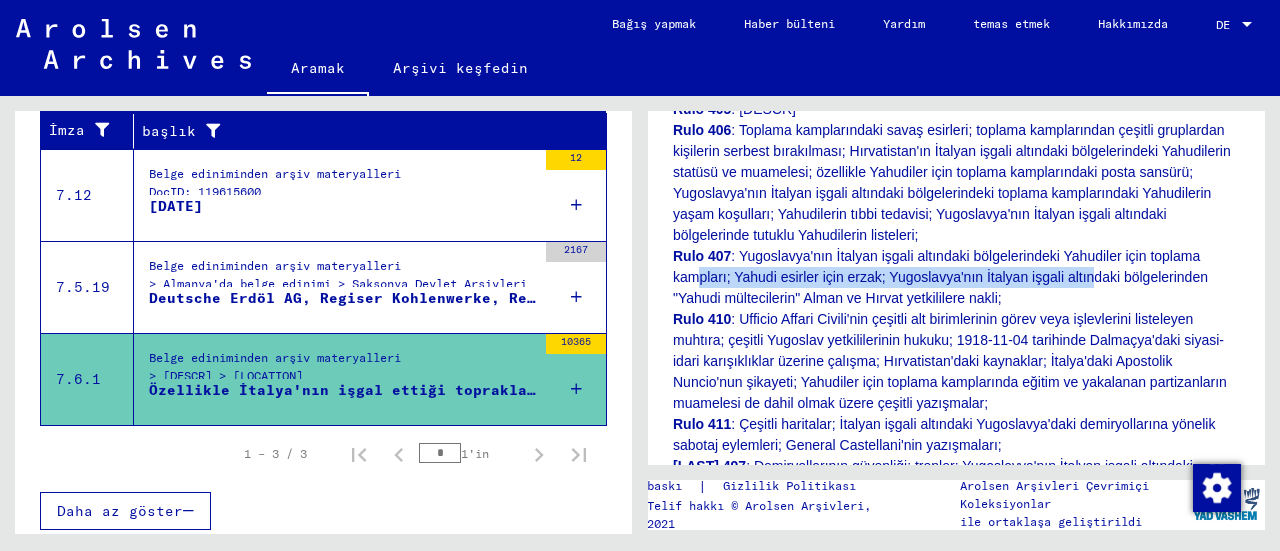 drag, startPoint x: 688, startPoint y: 388, endPoint x: 1084, endPoint y: 377, distance: 396.15274 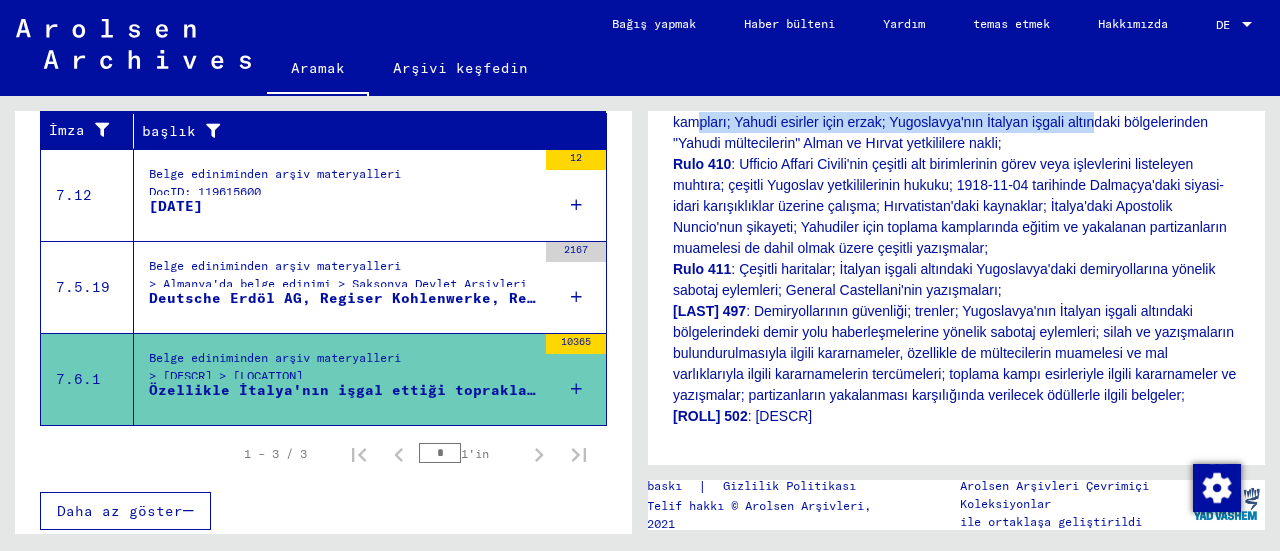 scroll, scrollTop: 900, scrollLeft: 0, axis: vertical 